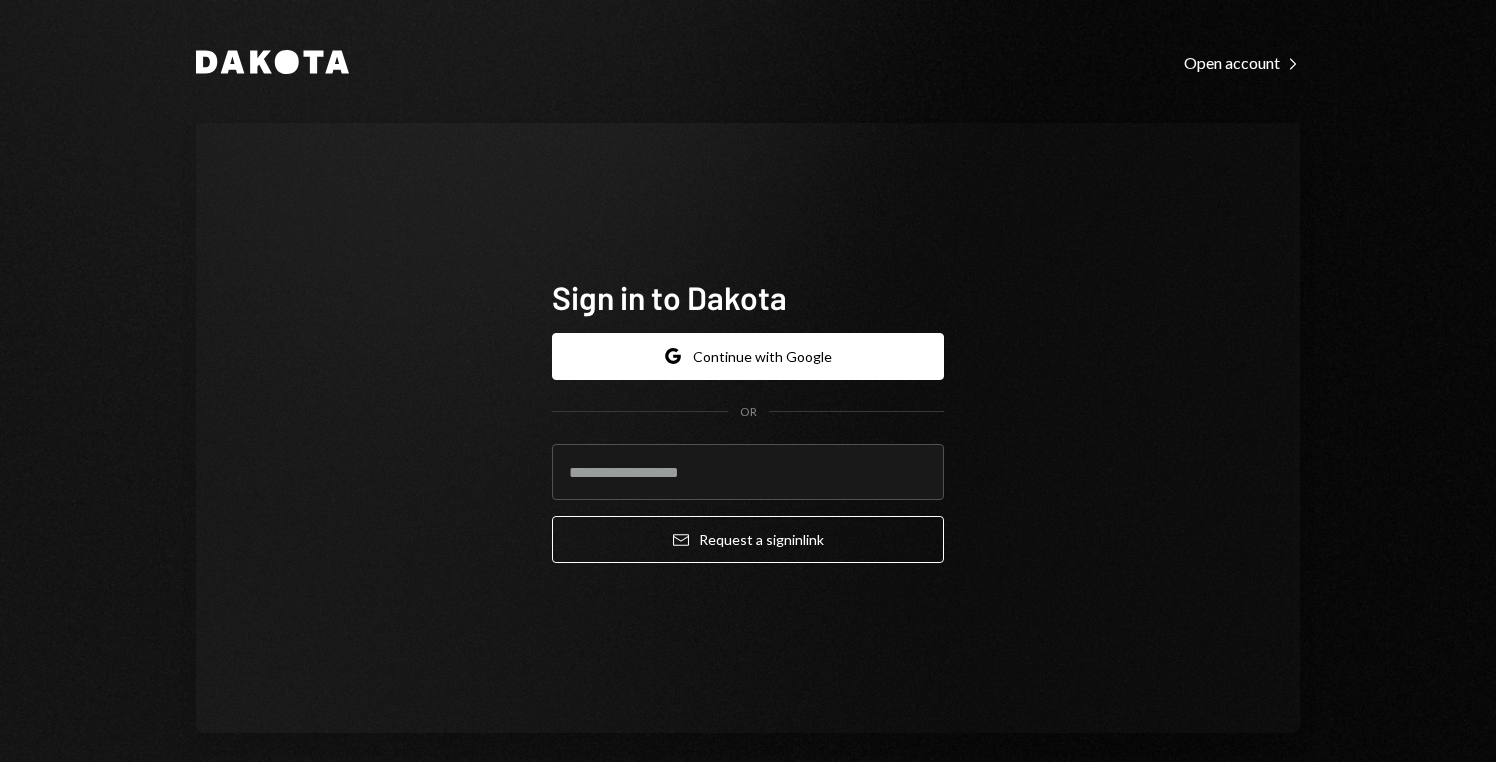 scroll, scrollTop: 0, scrollLeft: 0, axis: both 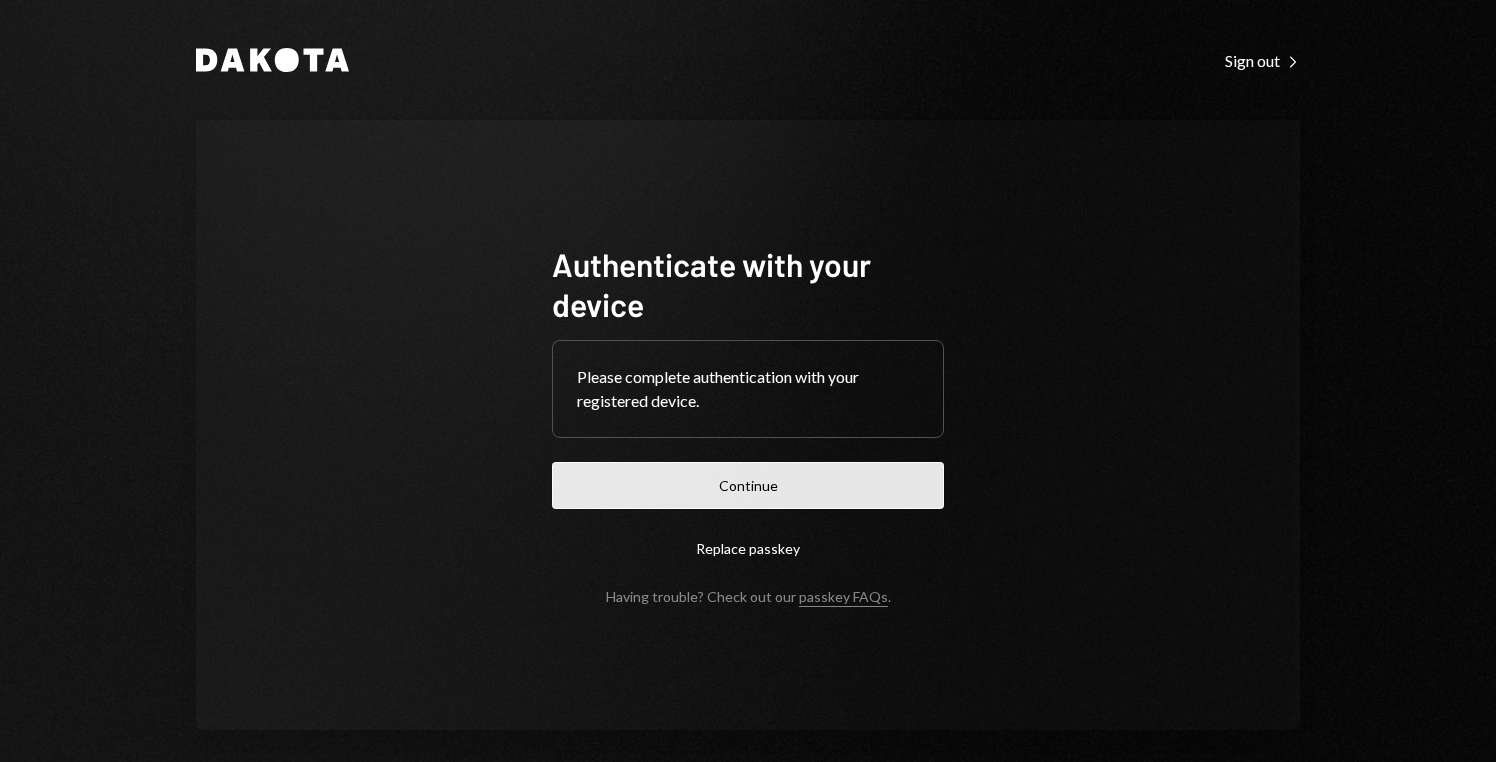 click on "Continue" at bounding box center [748, 485] 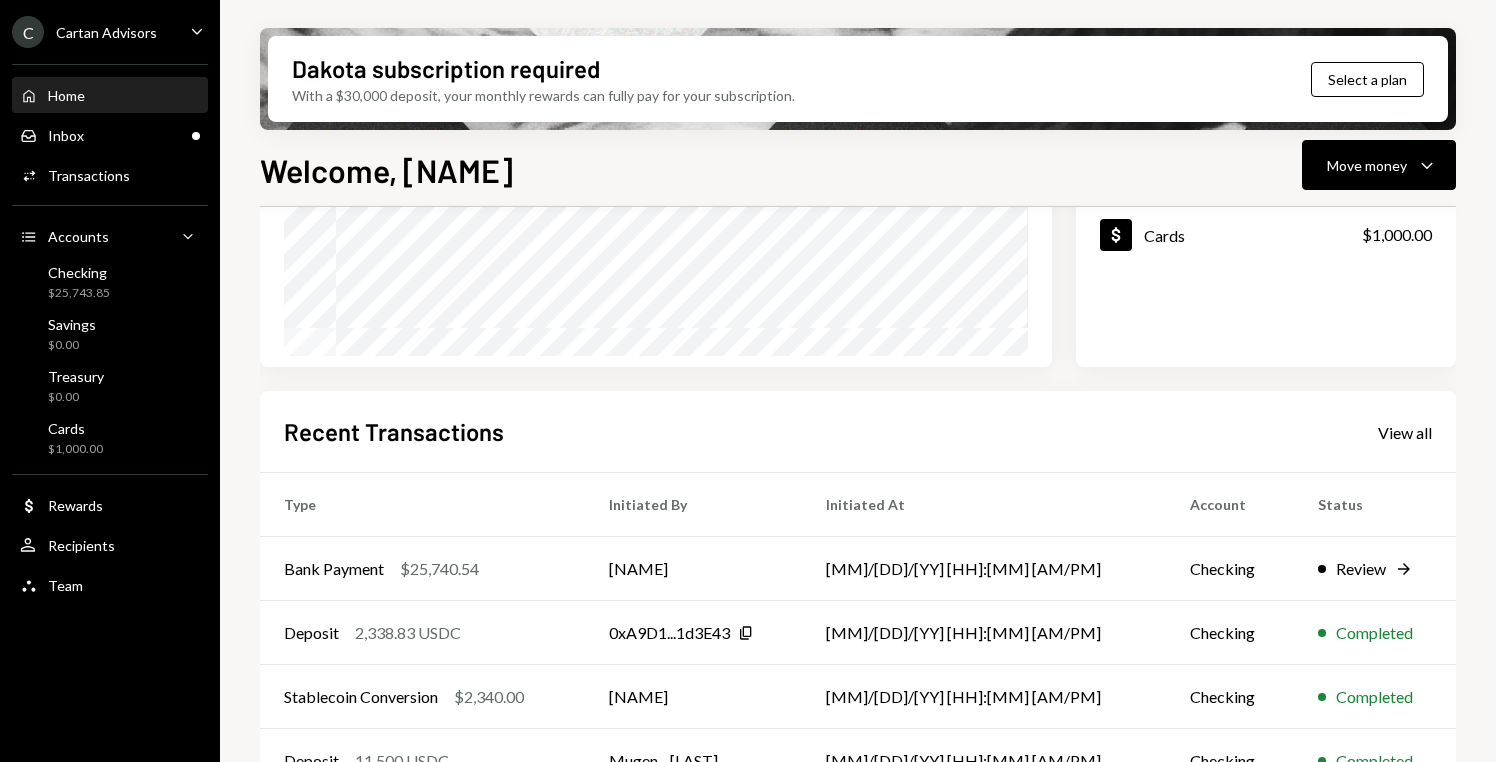 scroll, scrollTop: 329, scrollLeft: 0, axis: vertical 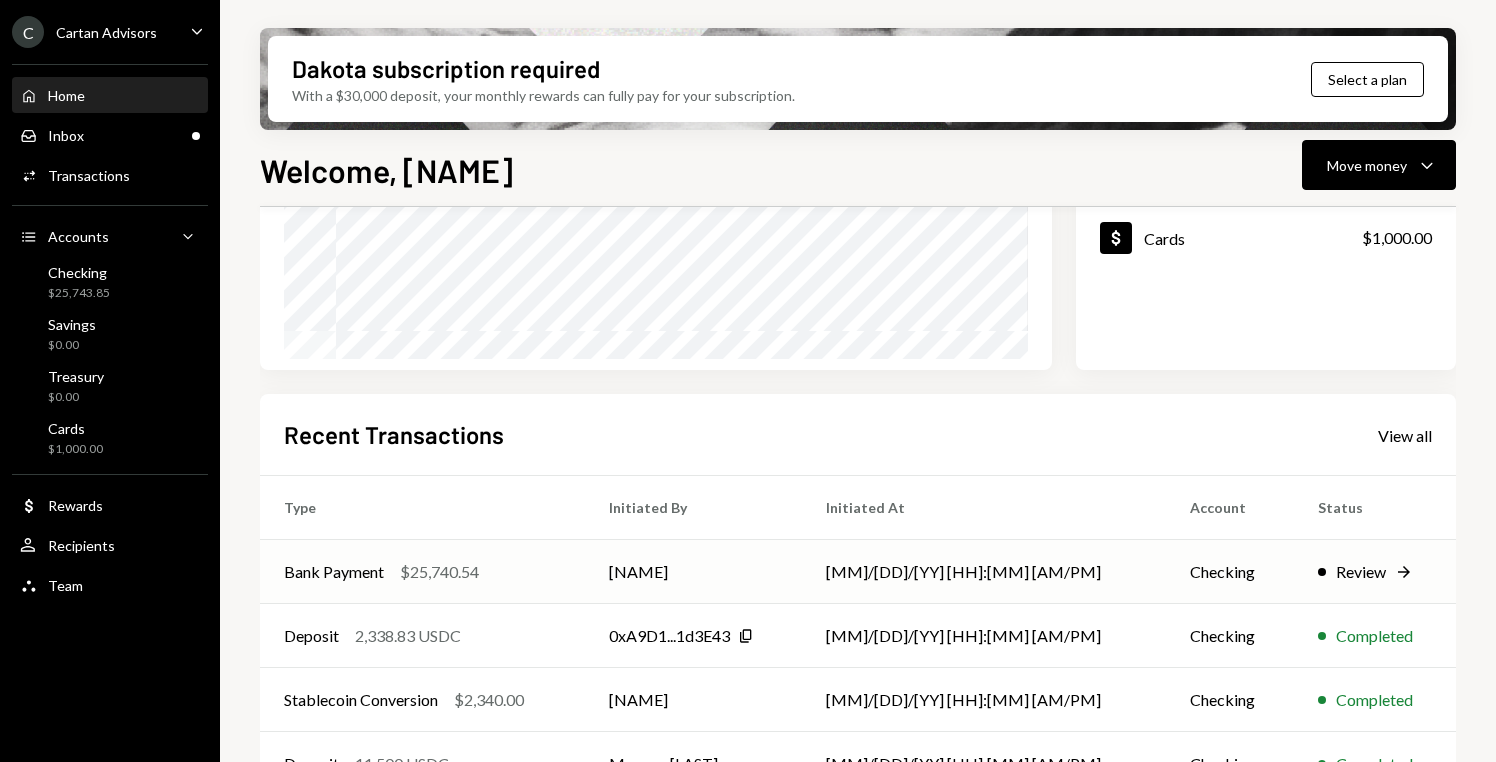 click on "08/04/25 11:46 AM" at bounding box center (984, 572) 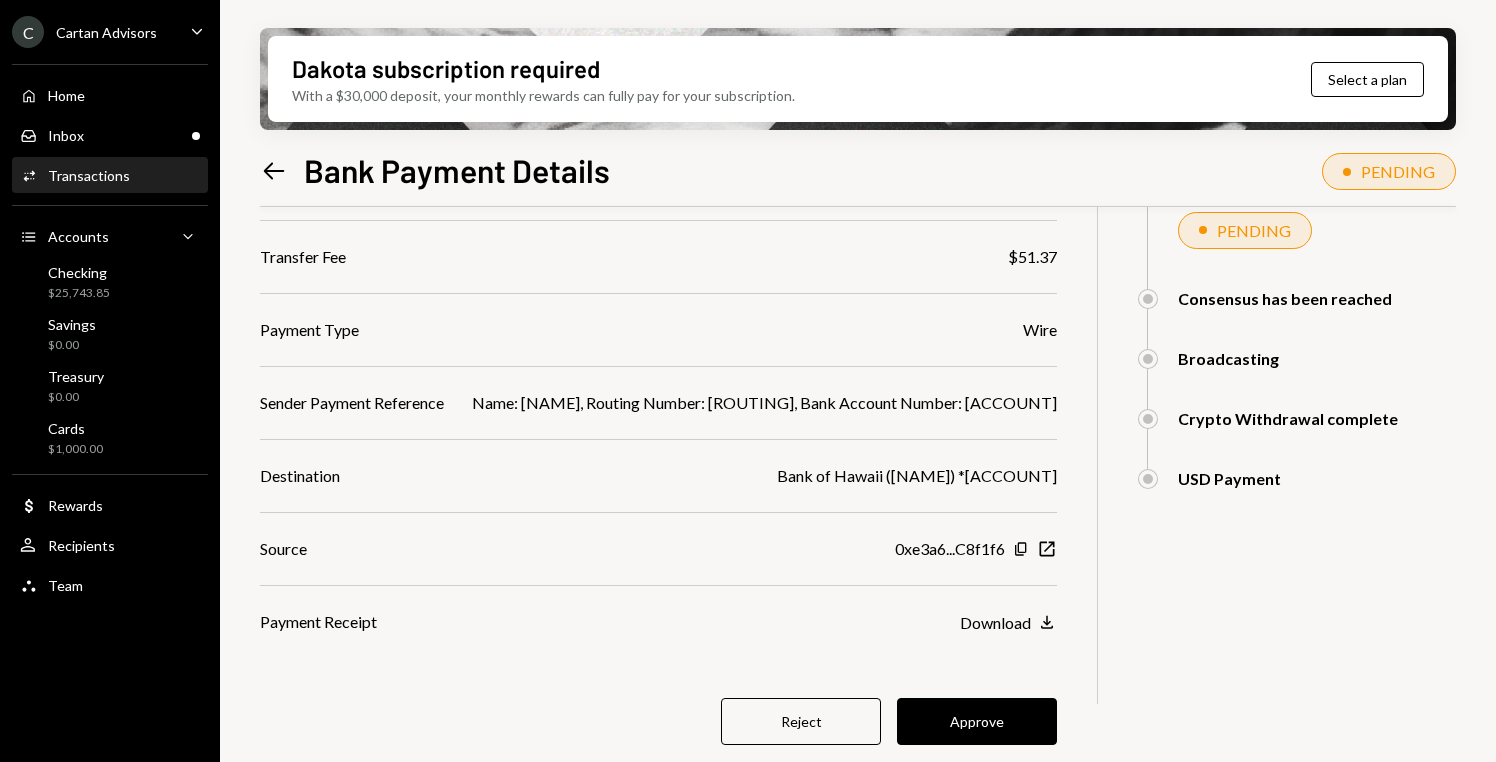 scroll, scrollTop: 287, scrollLeft: 0, axis: vertical 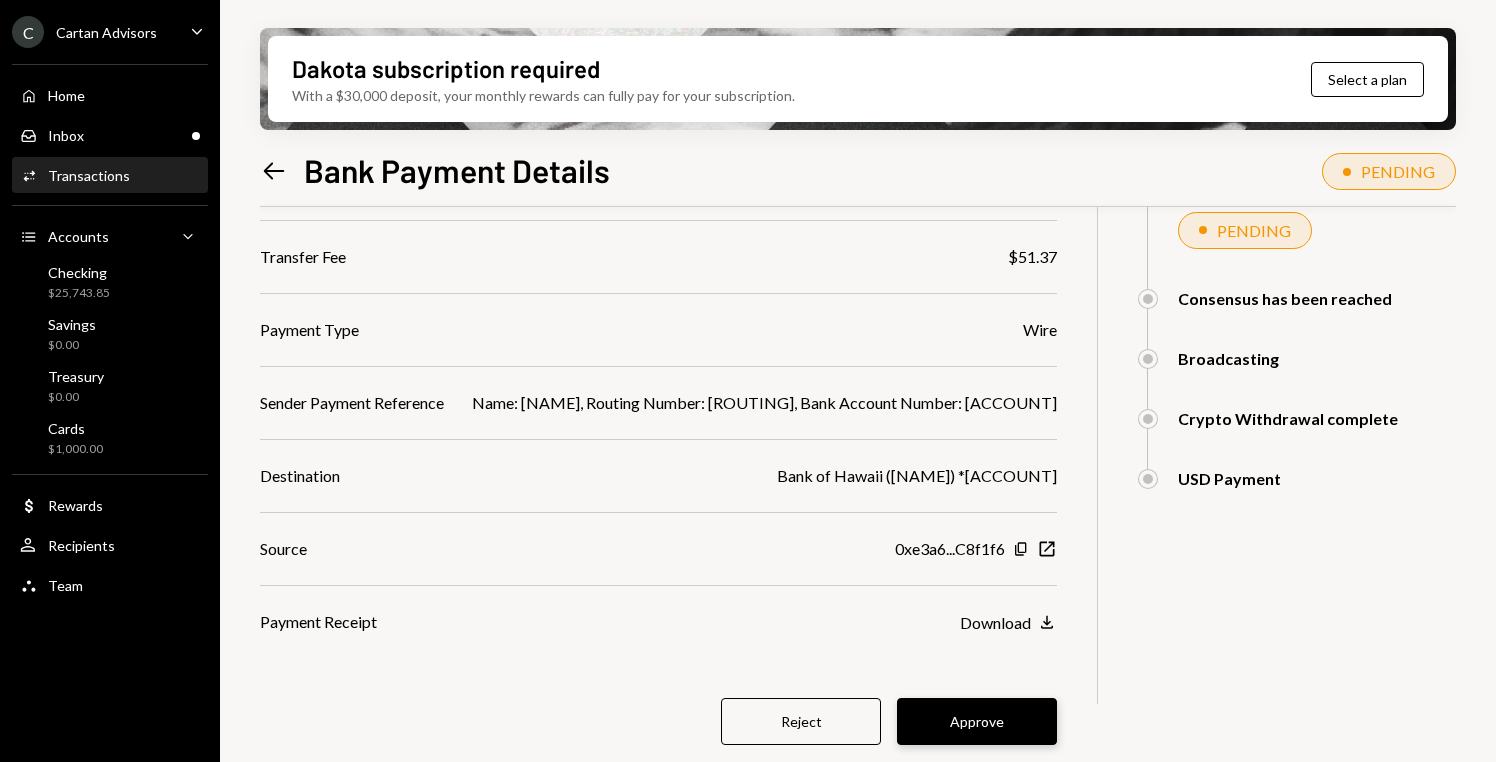 click on "Approve" at bounding box center (977, 721) 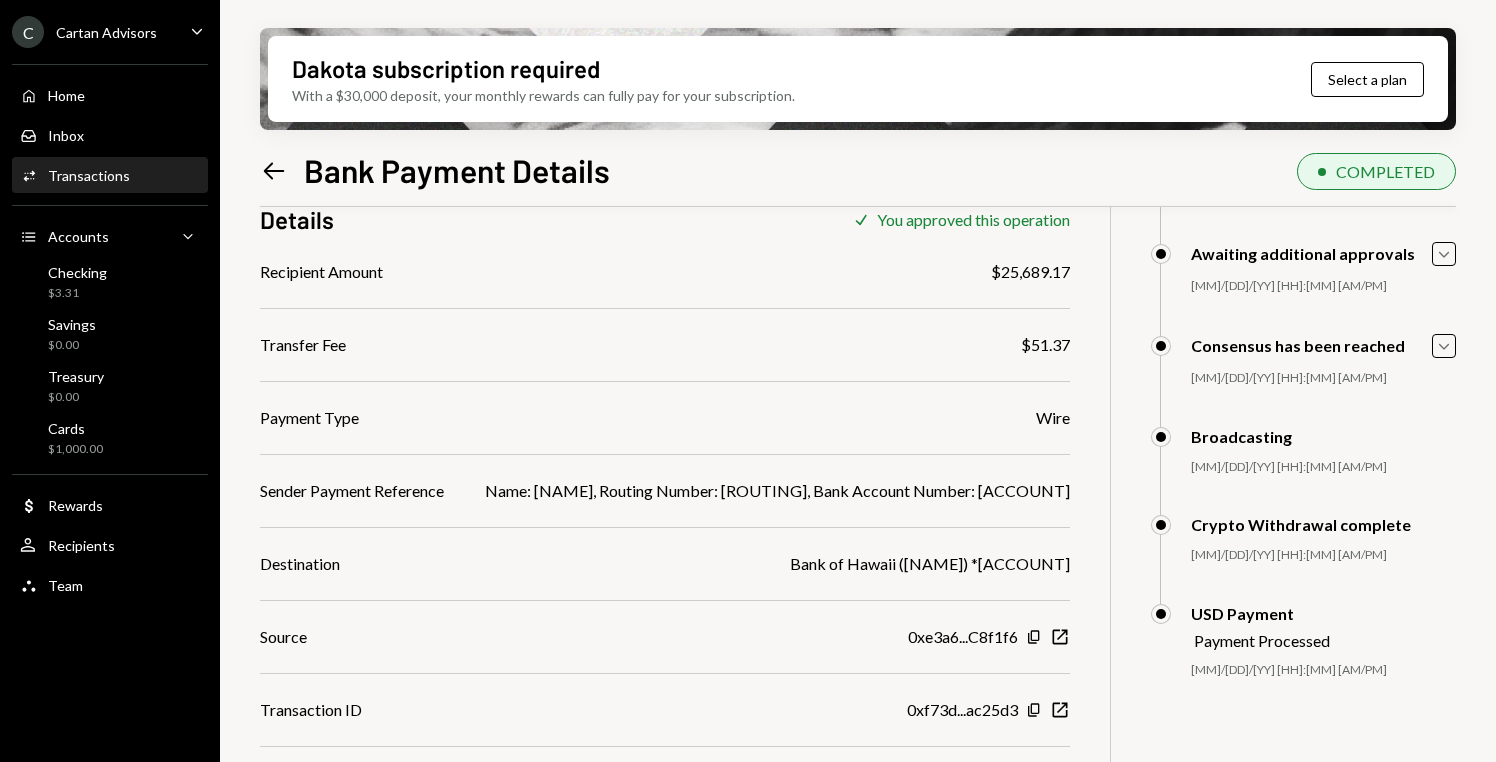 scroll, scrollTop: 260, scrollLeft: 0, axis: vertical 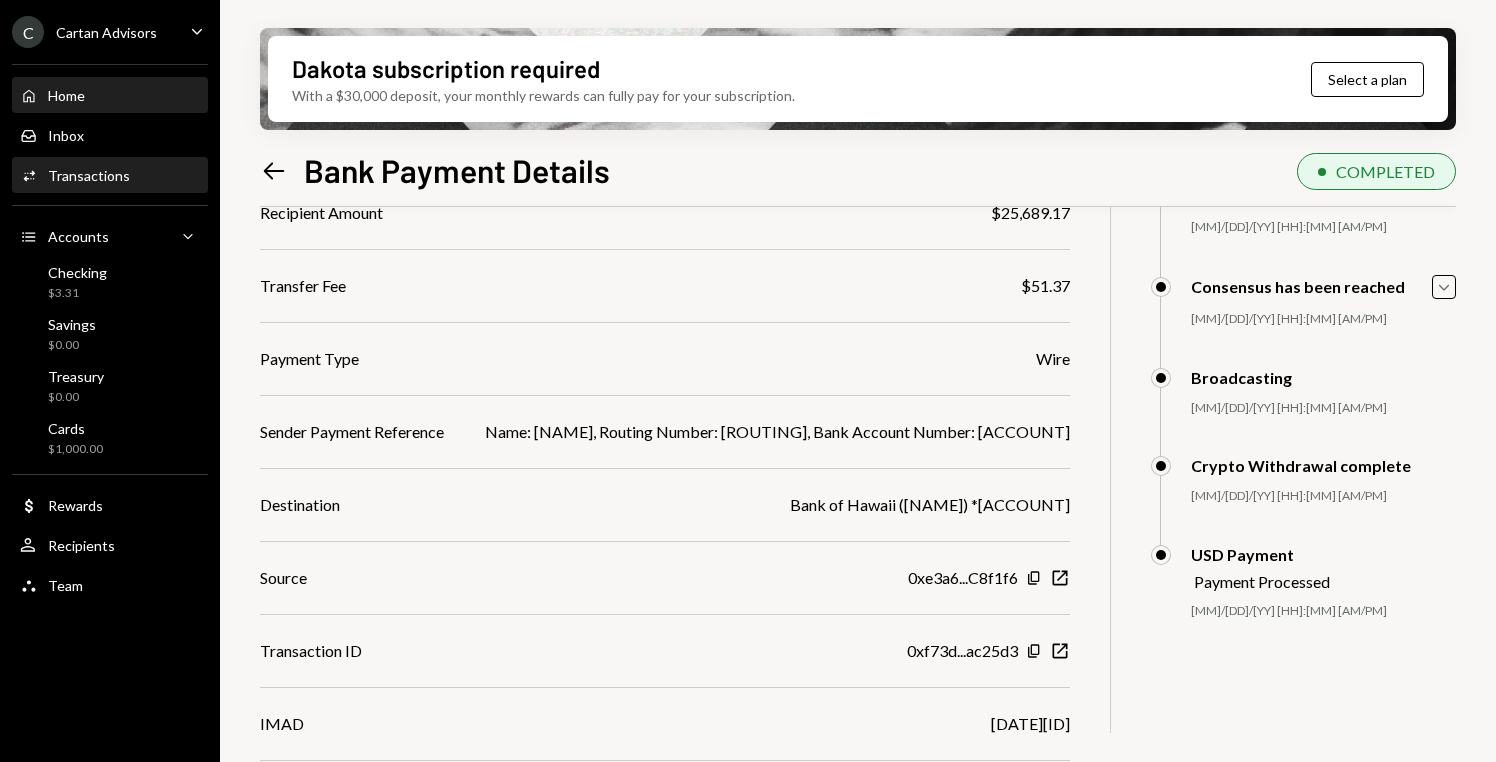click on "Home Home" at bounding box center (110, 96) 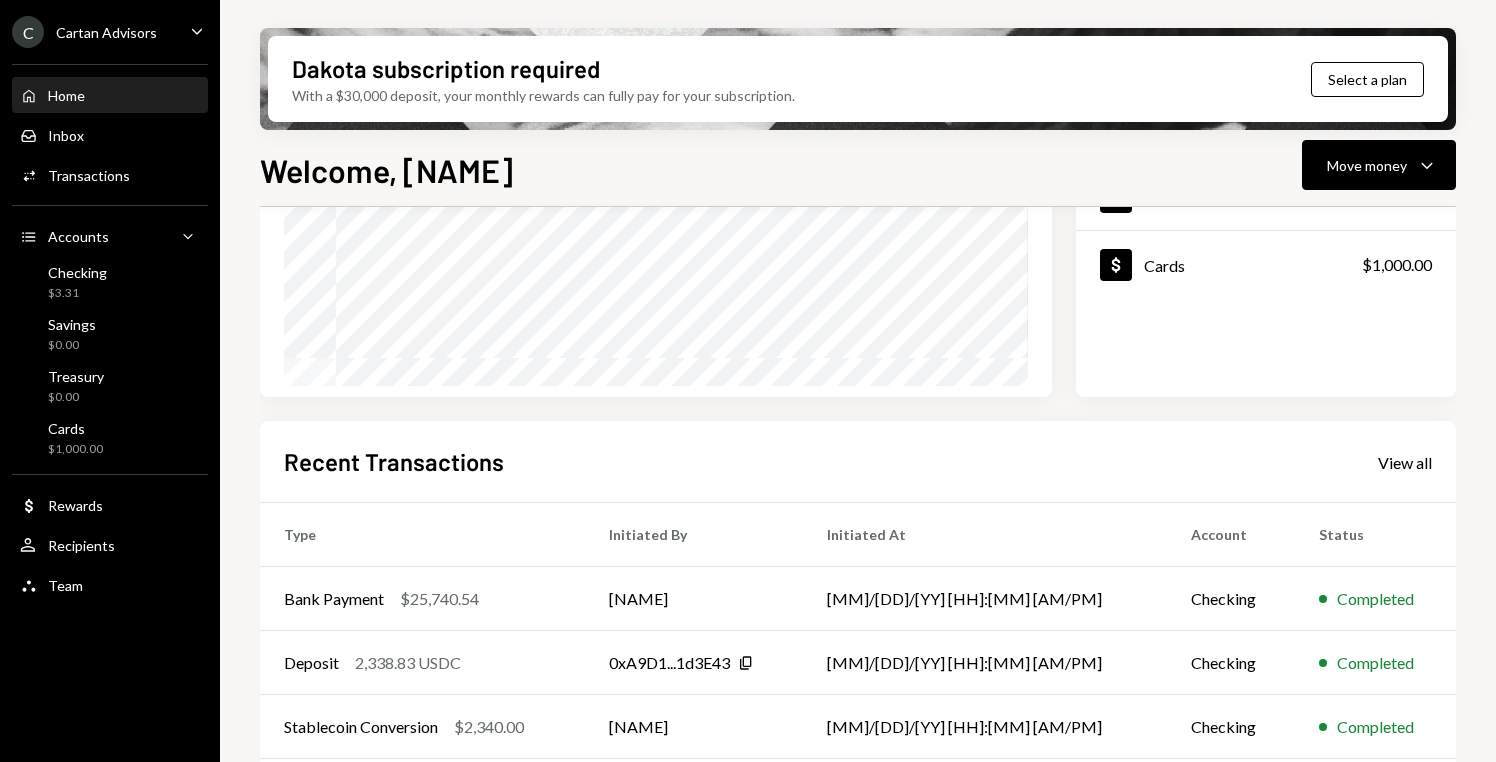 scroll, scrollTop: 295, scrollLeft: 0, axis: vertical 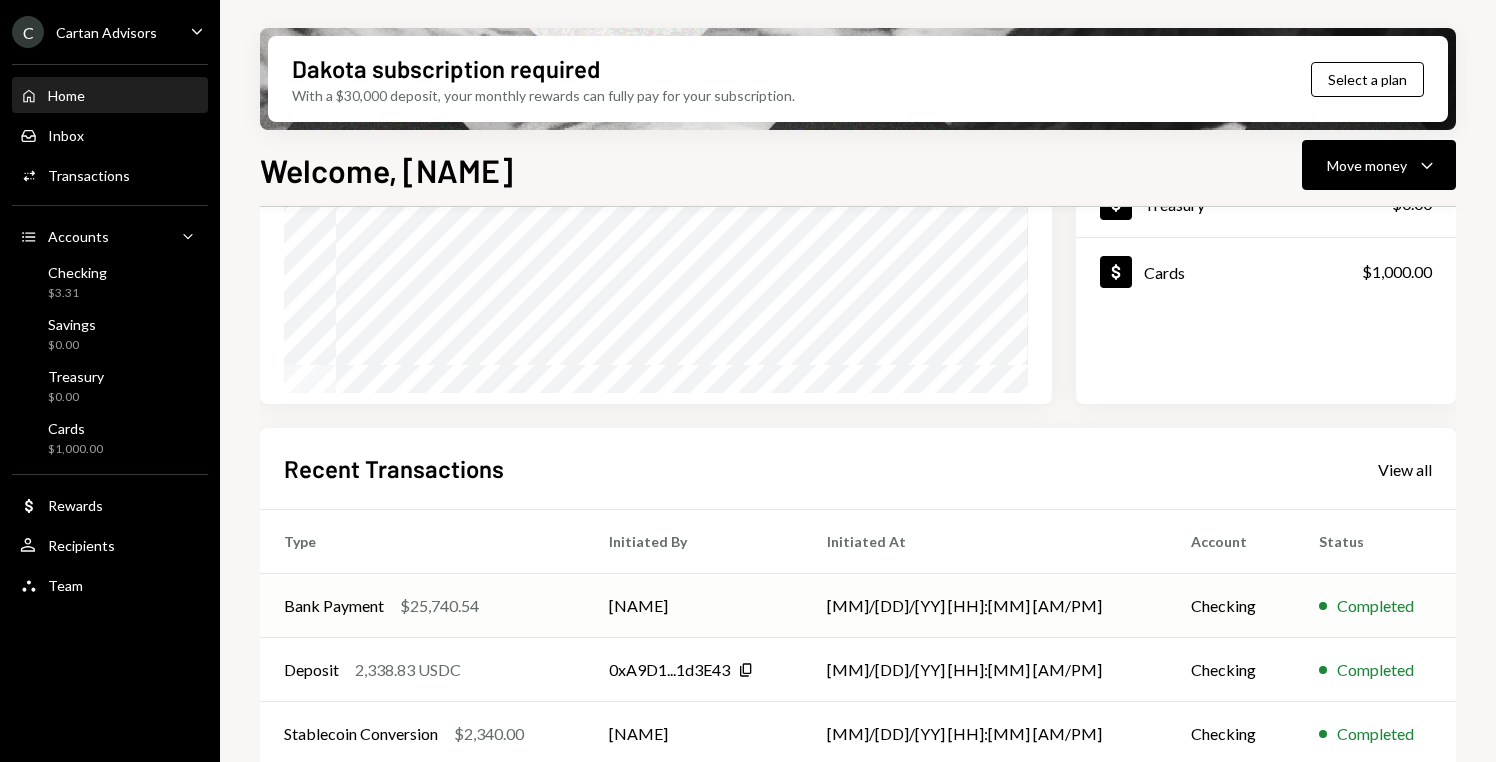 click on "[NAME] [NAME]" at bounding box center [694, 606] 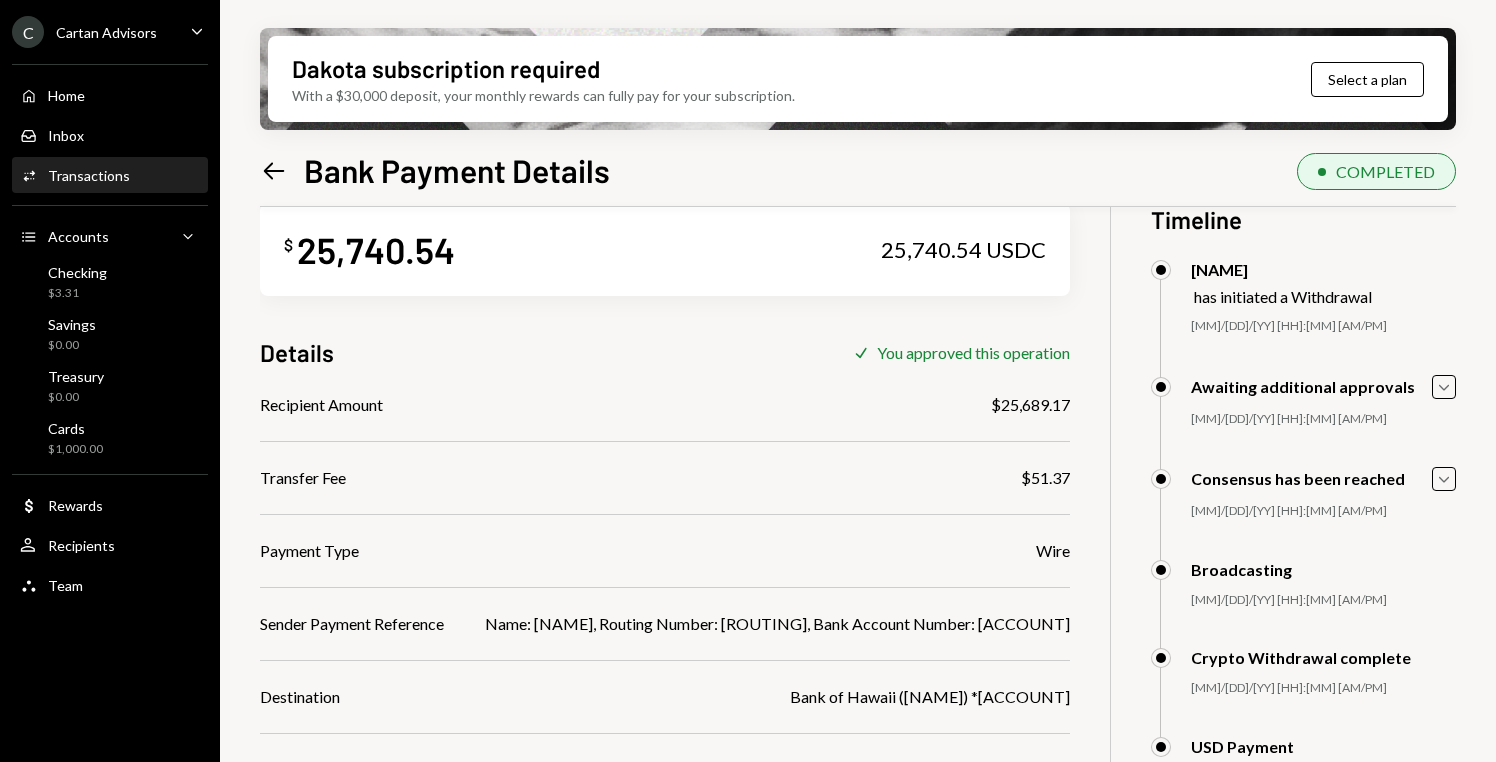 scroll, scrollTop: 0, scrollLeft: 0, axis: both 